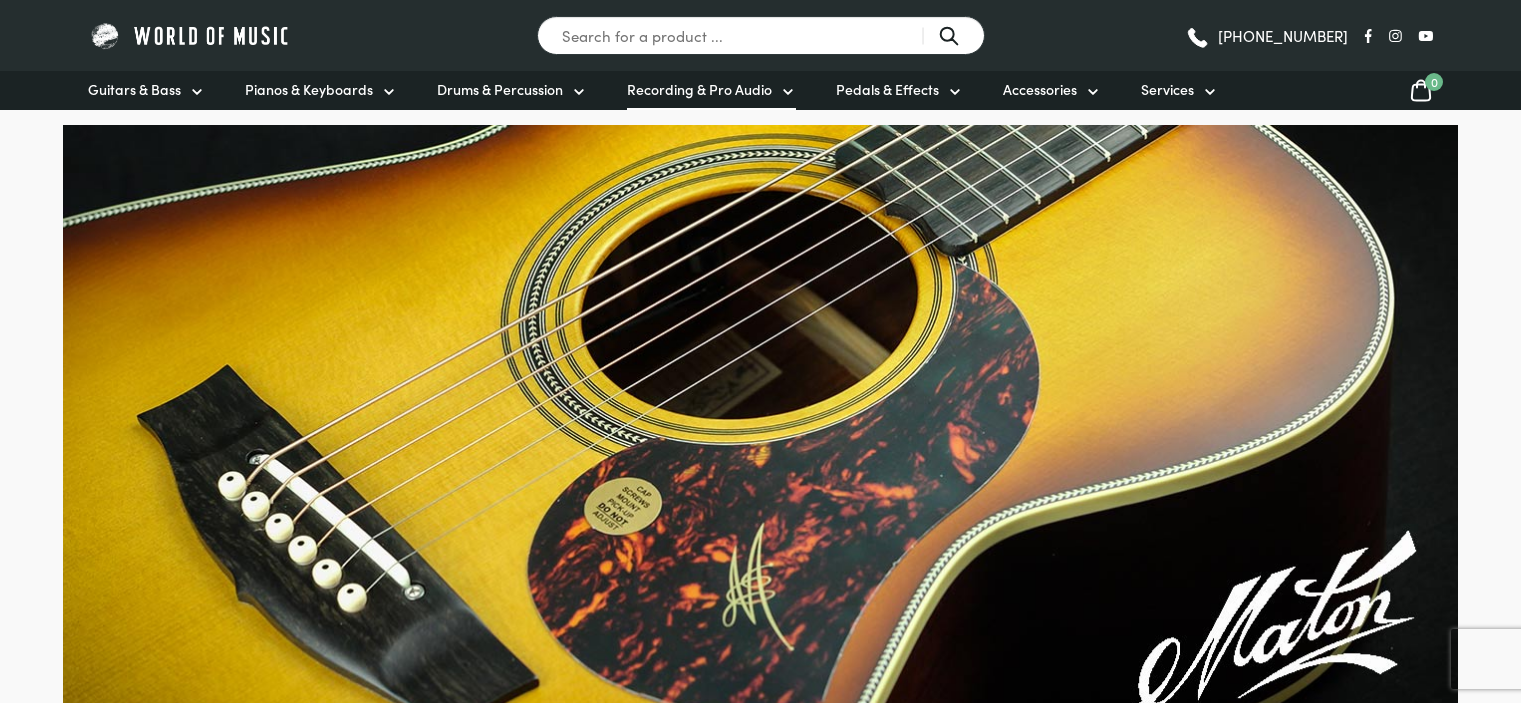 scroll, scrollTop: 0, scrollLeft: 0, axis: both 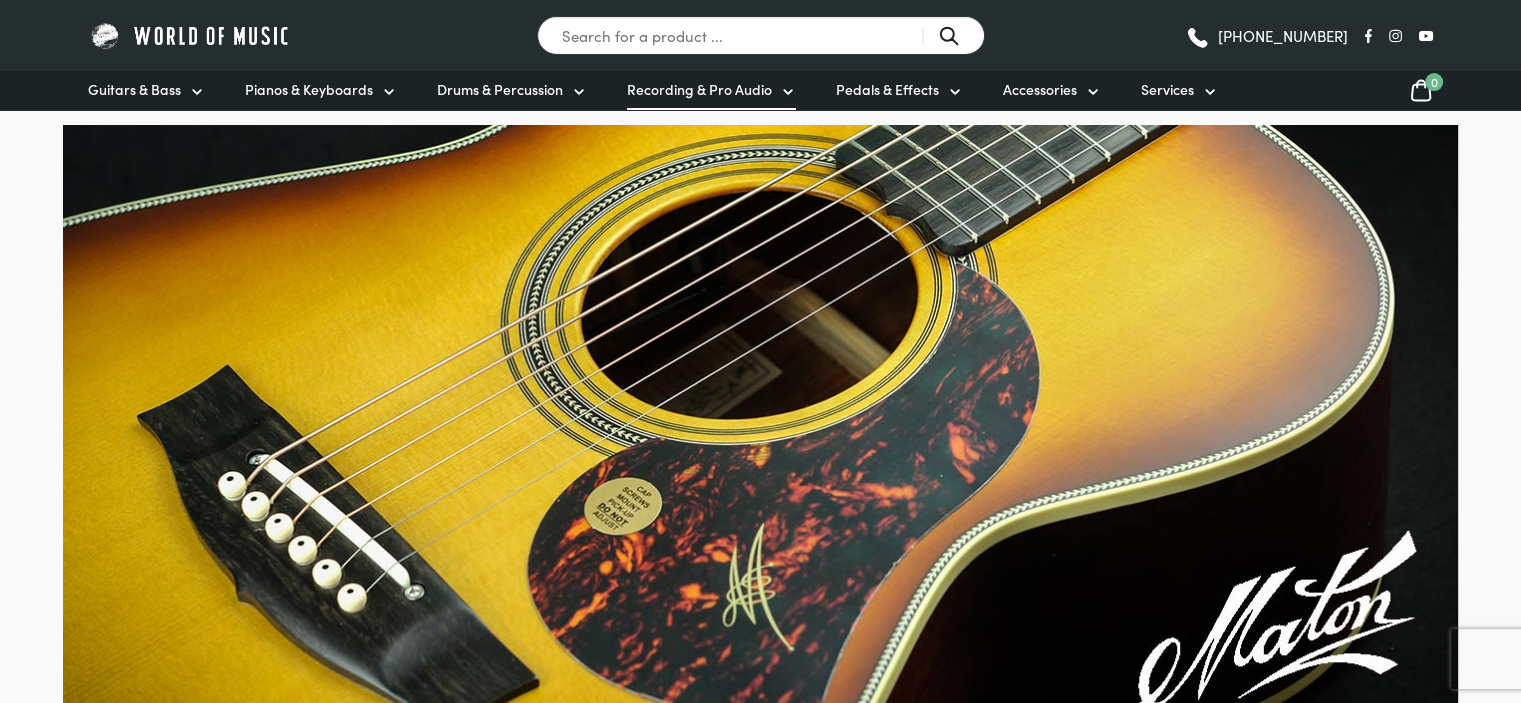 click on "Recording & Pro Audio" at bounding box center [699, 89] 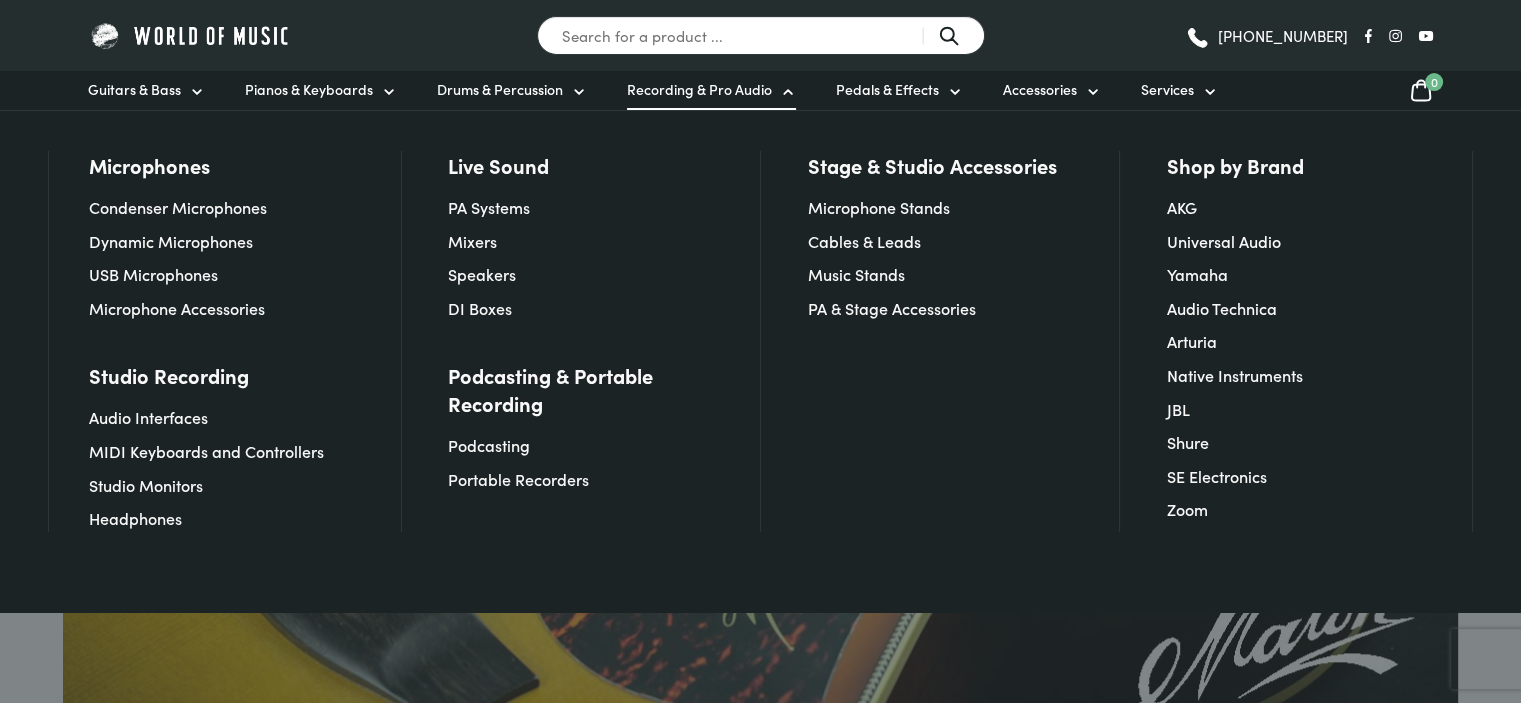 scroll, scrollTop: 0, scrollLeft: 0, axis: both 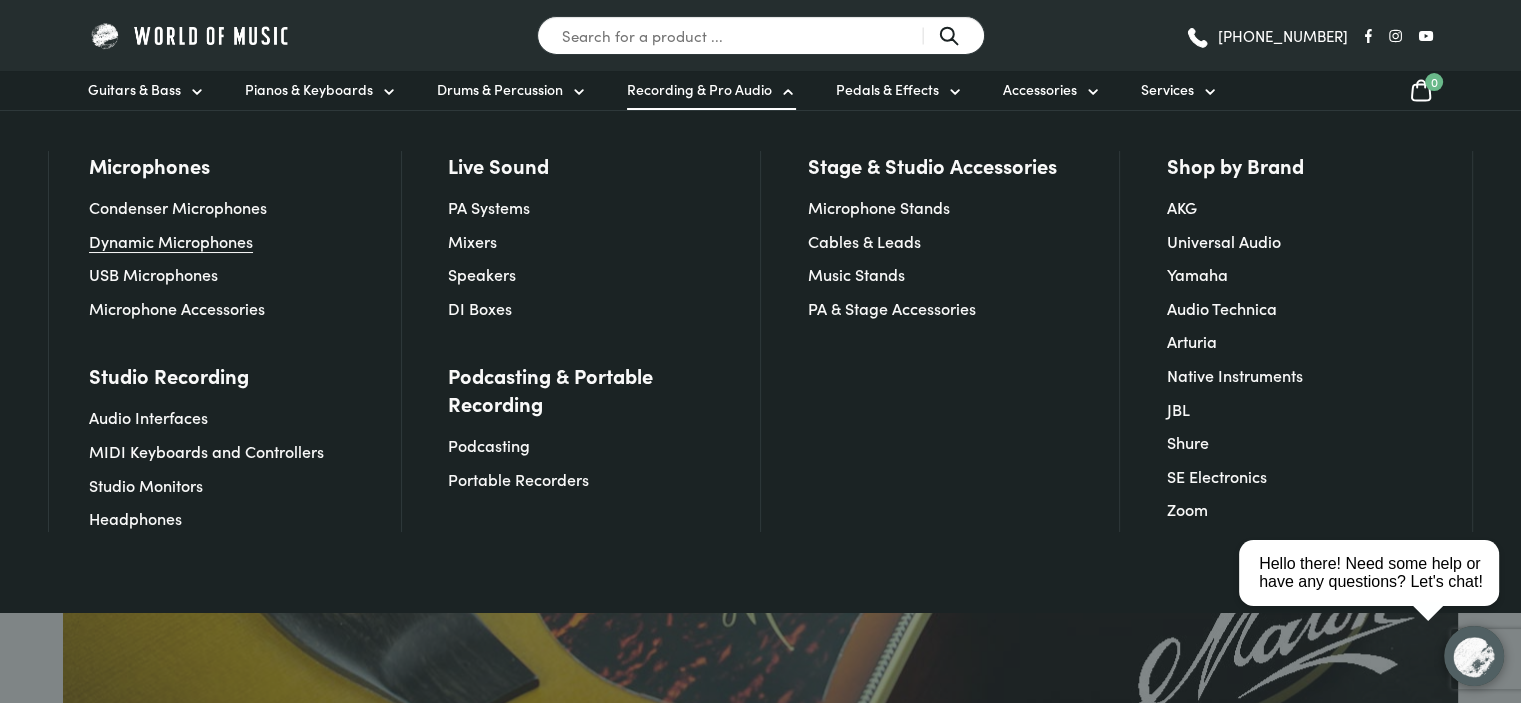 click on "Dynamic Microphones" at bounding box center (171, 241) 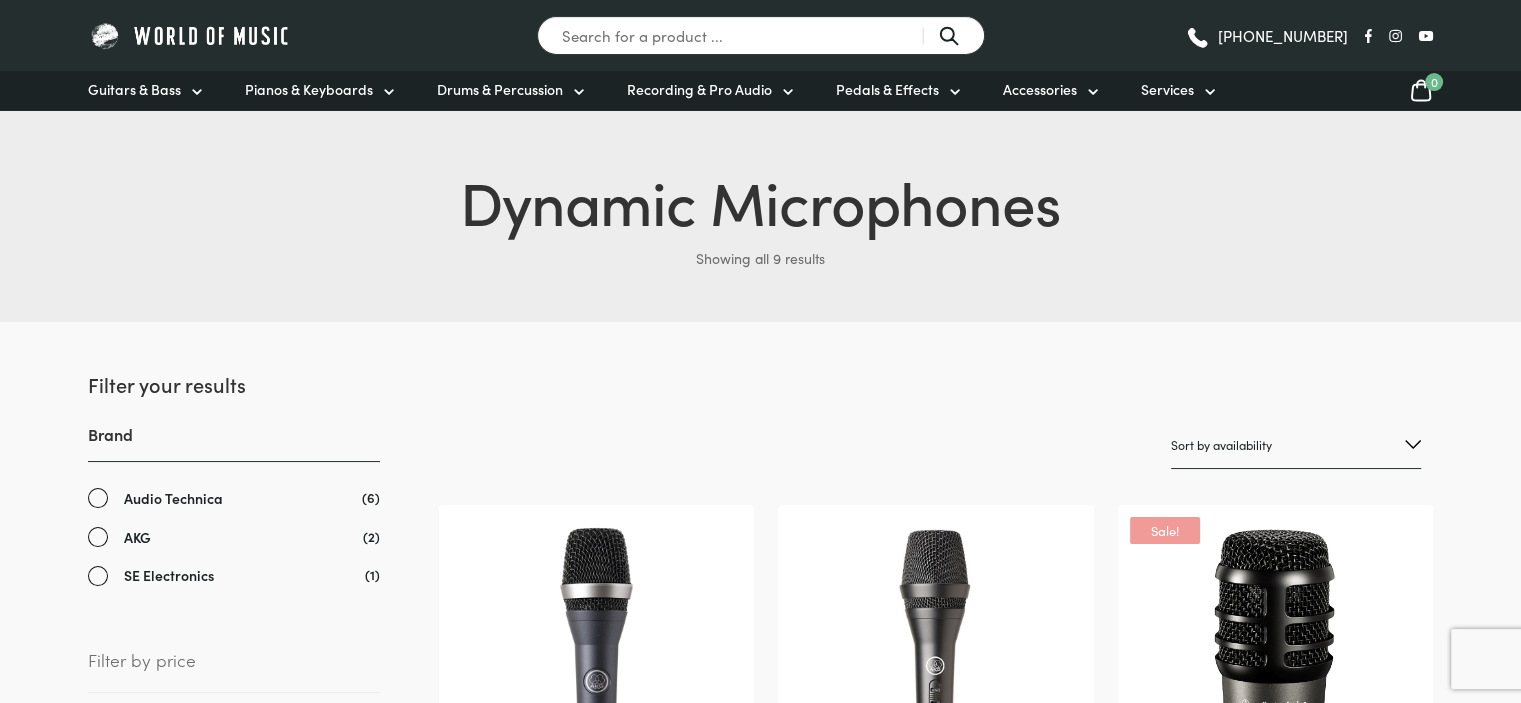 scroll, scrollTop: 0, scrollLeft: 0, axis: both 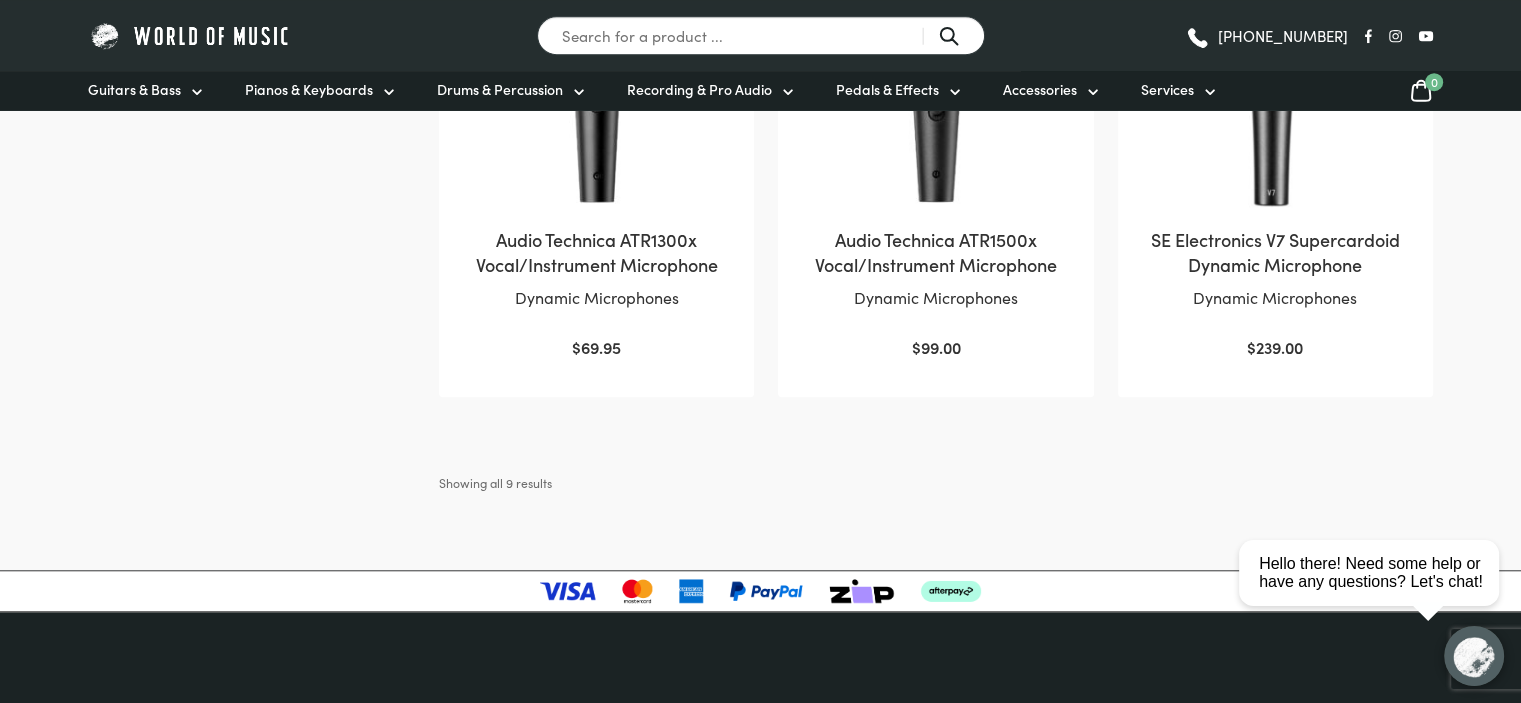 drag, startPoint x: 1528, startPoint y: 58, endPoint x: 1288, endPoint y: 213, distance: 285.7009 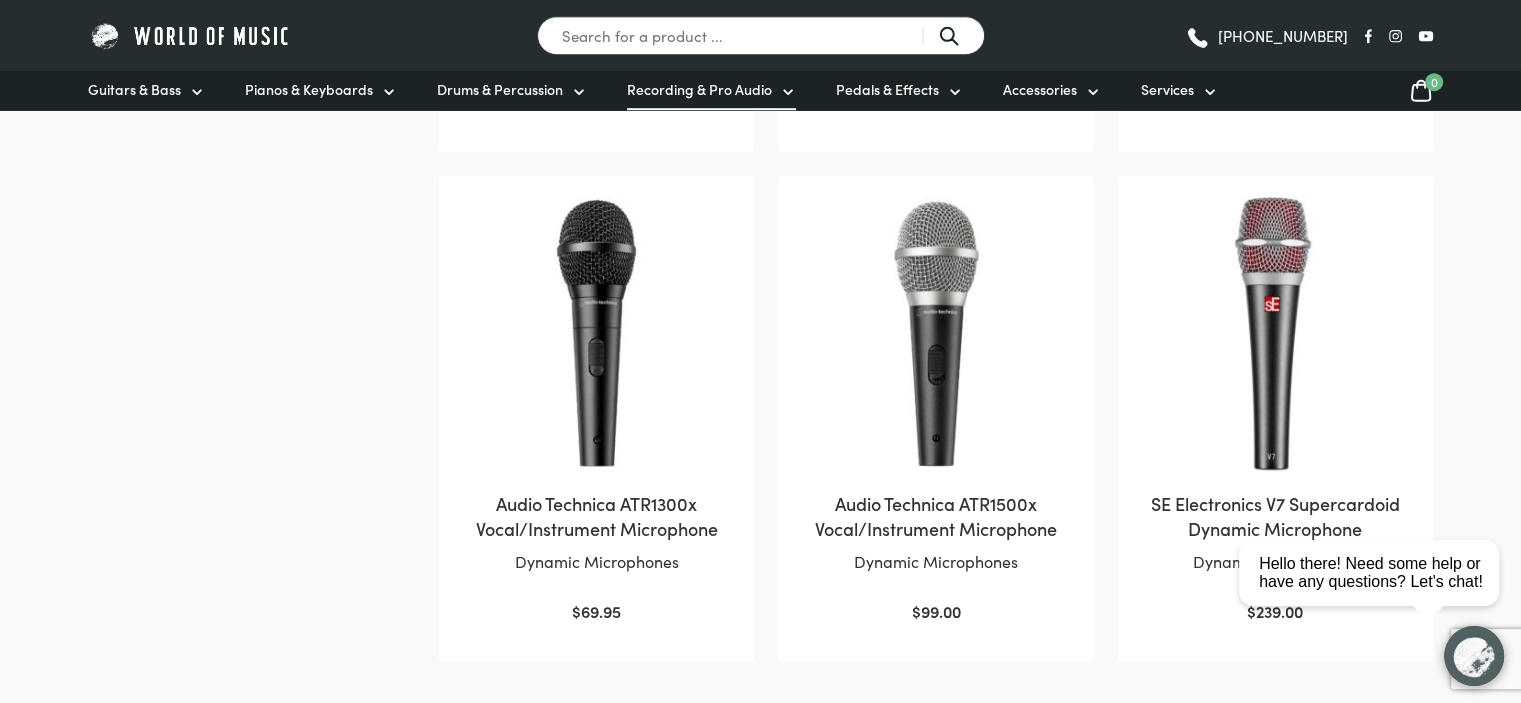 click on "Recording & Pro Audio" at bounding box center (711, 90) 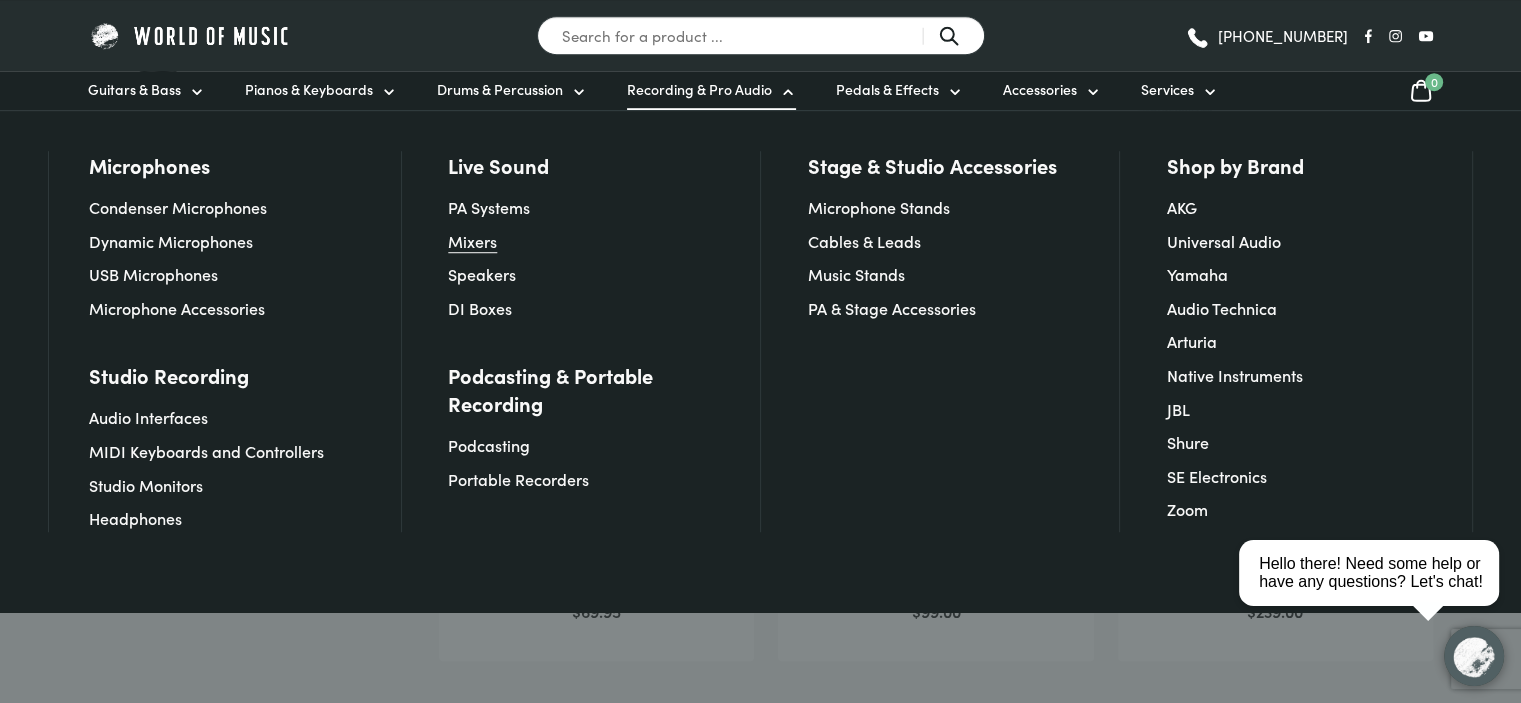 click on "Mixers" at bounding box center [472, 241] 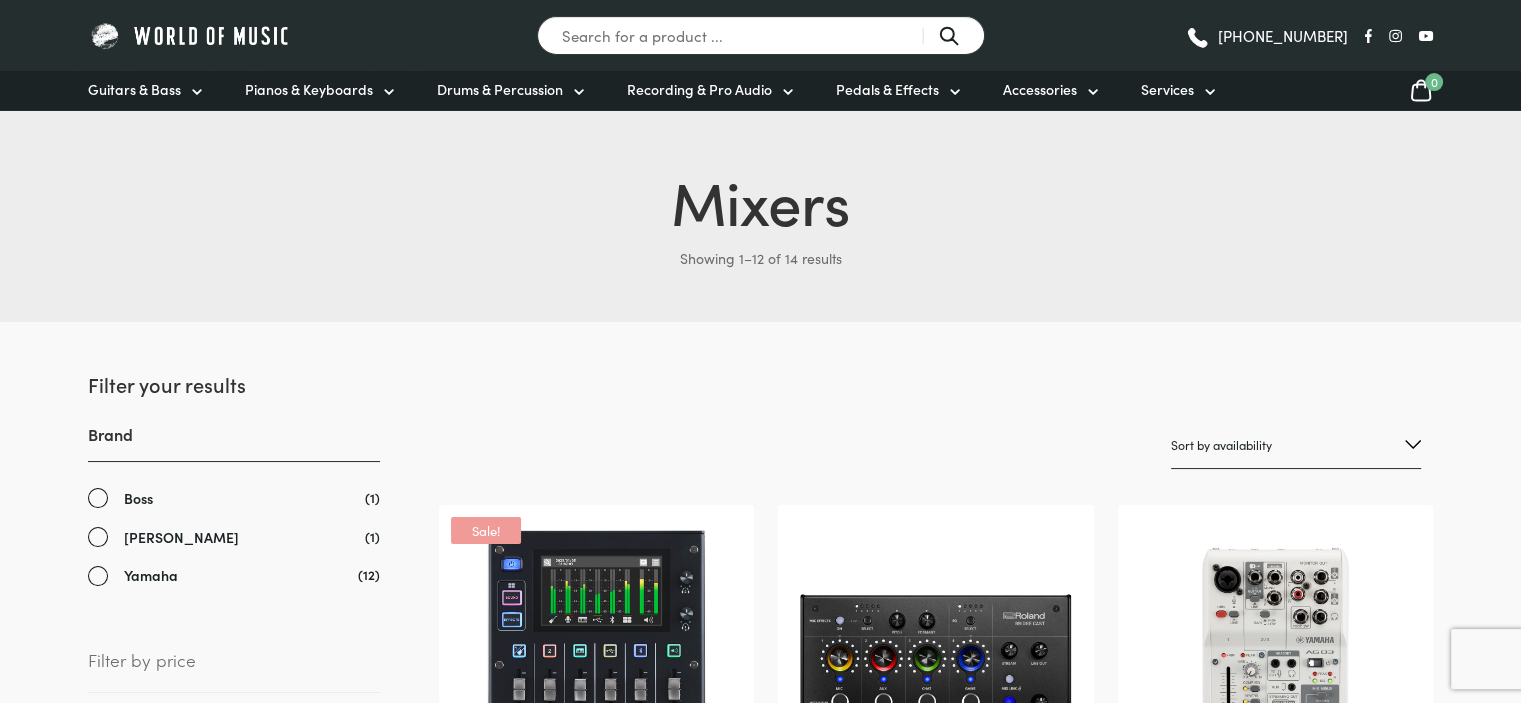 scroll, scrollTop: 0, scrollLeft: 0, axis: both 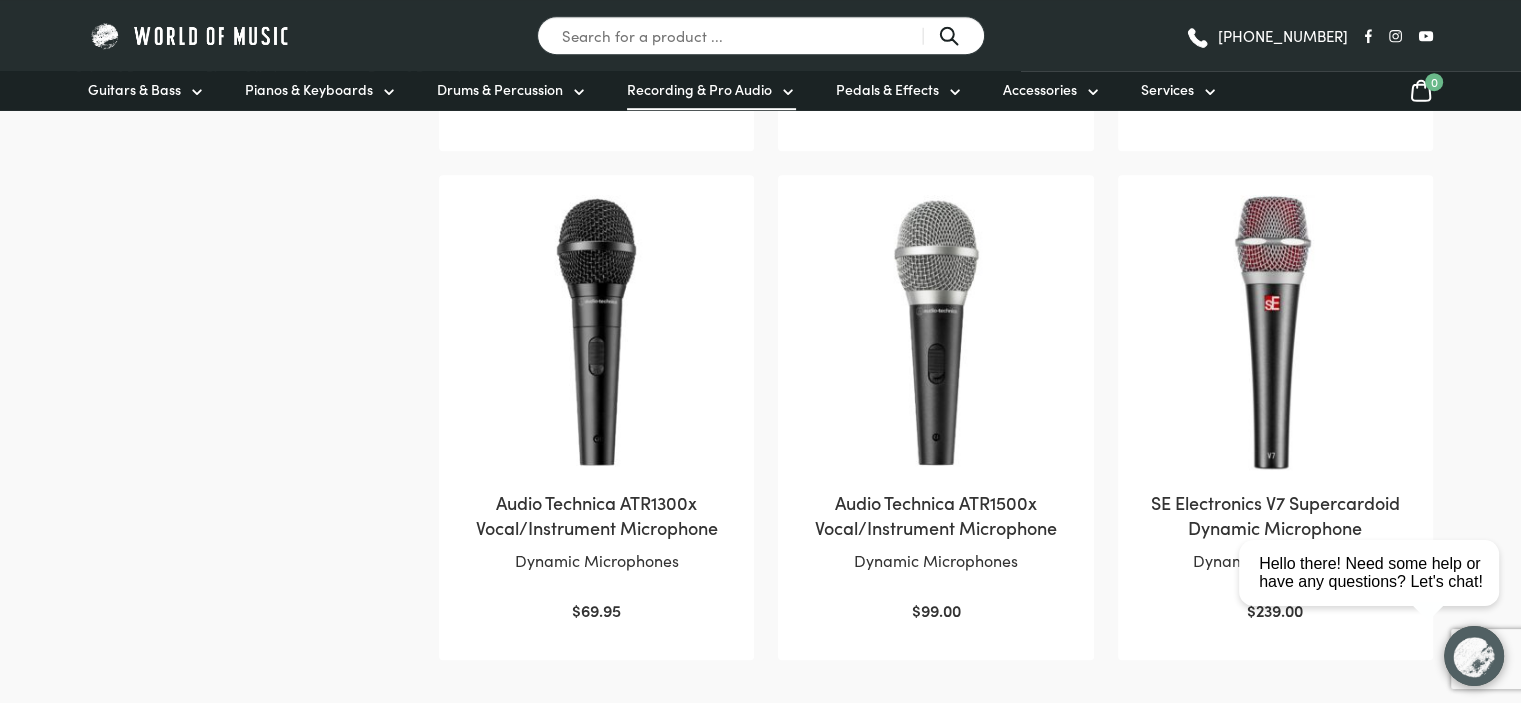 click on "Recording & Pro Audio" at bounding box center (699, 89) 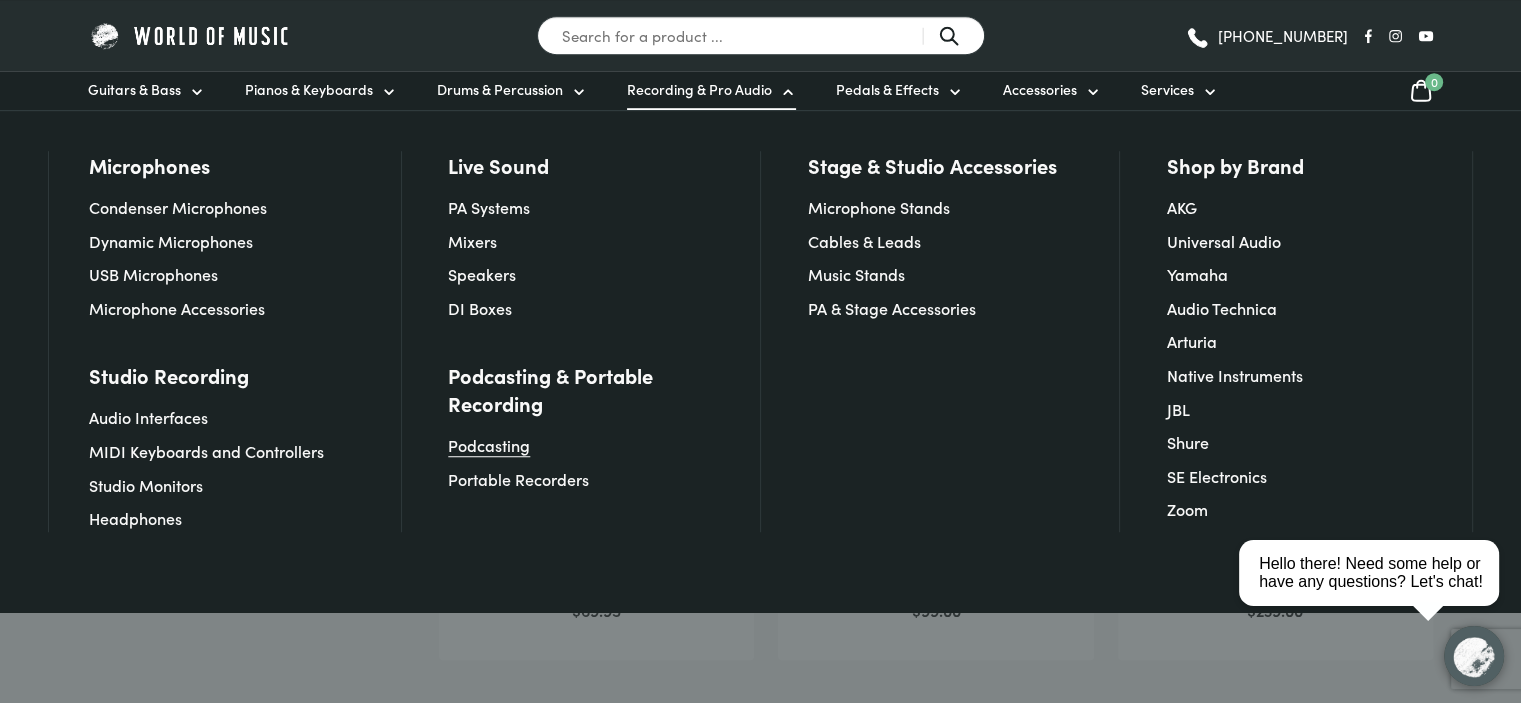 click on "Podcasting" at bounding box center [489, 445] 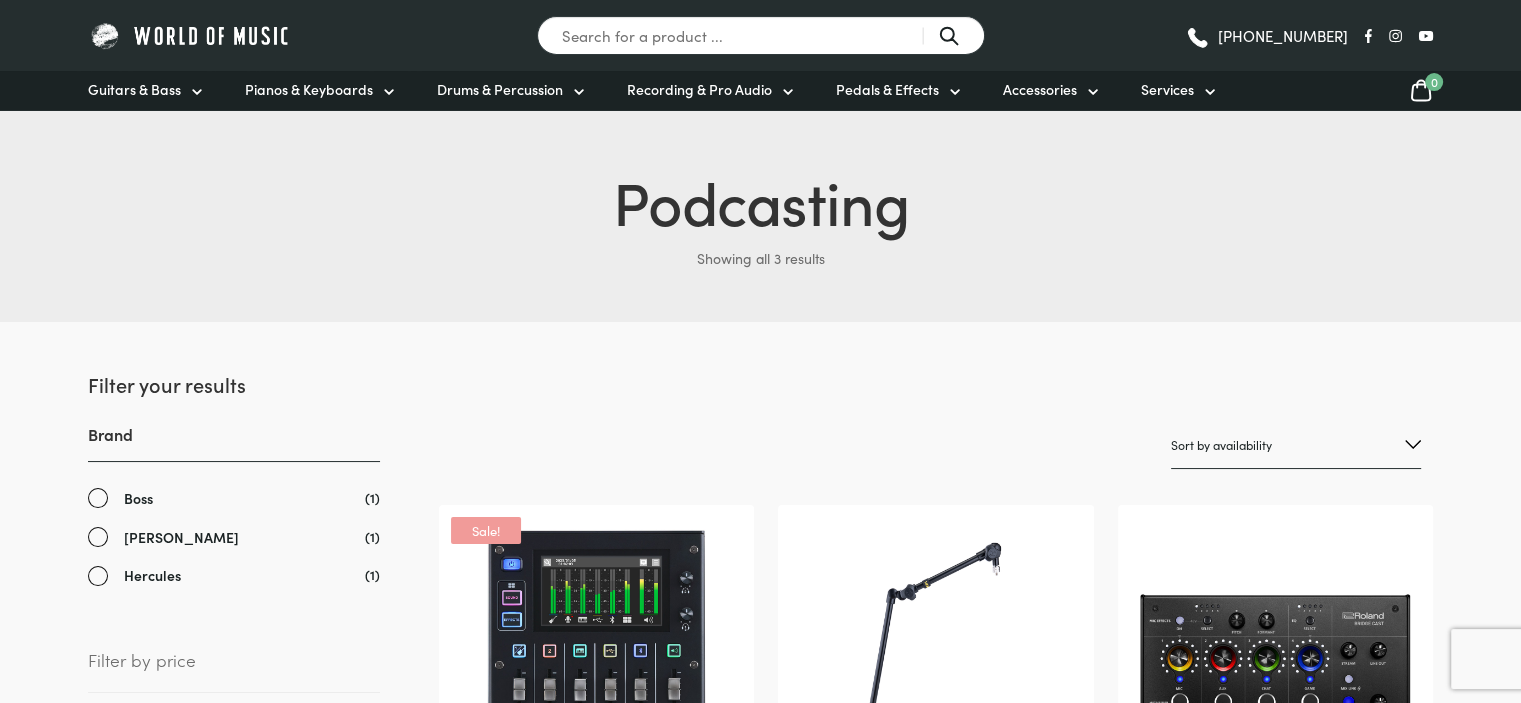 scroll, scrollTop: 0, scrollLeft: 0, axis: both 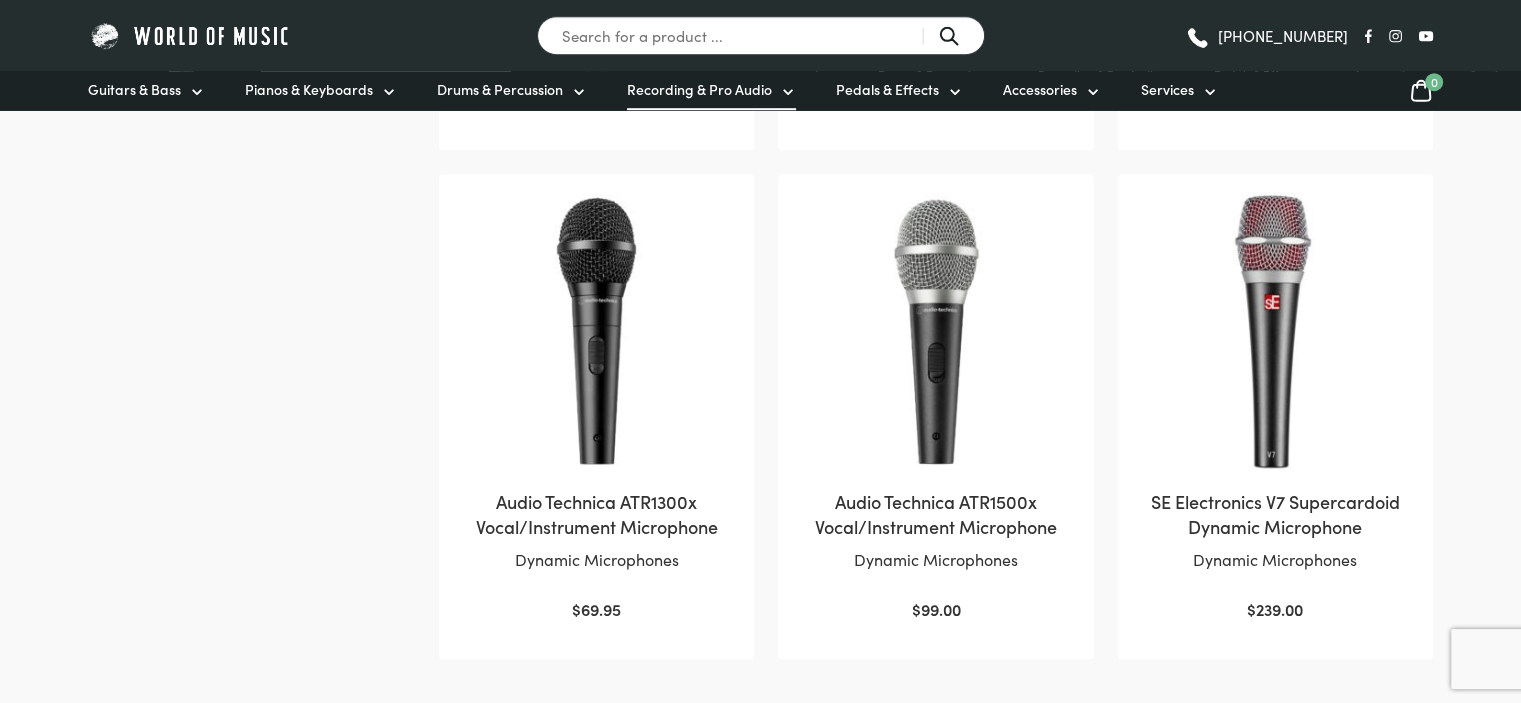 click on "Recording & Pro Audio" at bounding box center (699, 89) 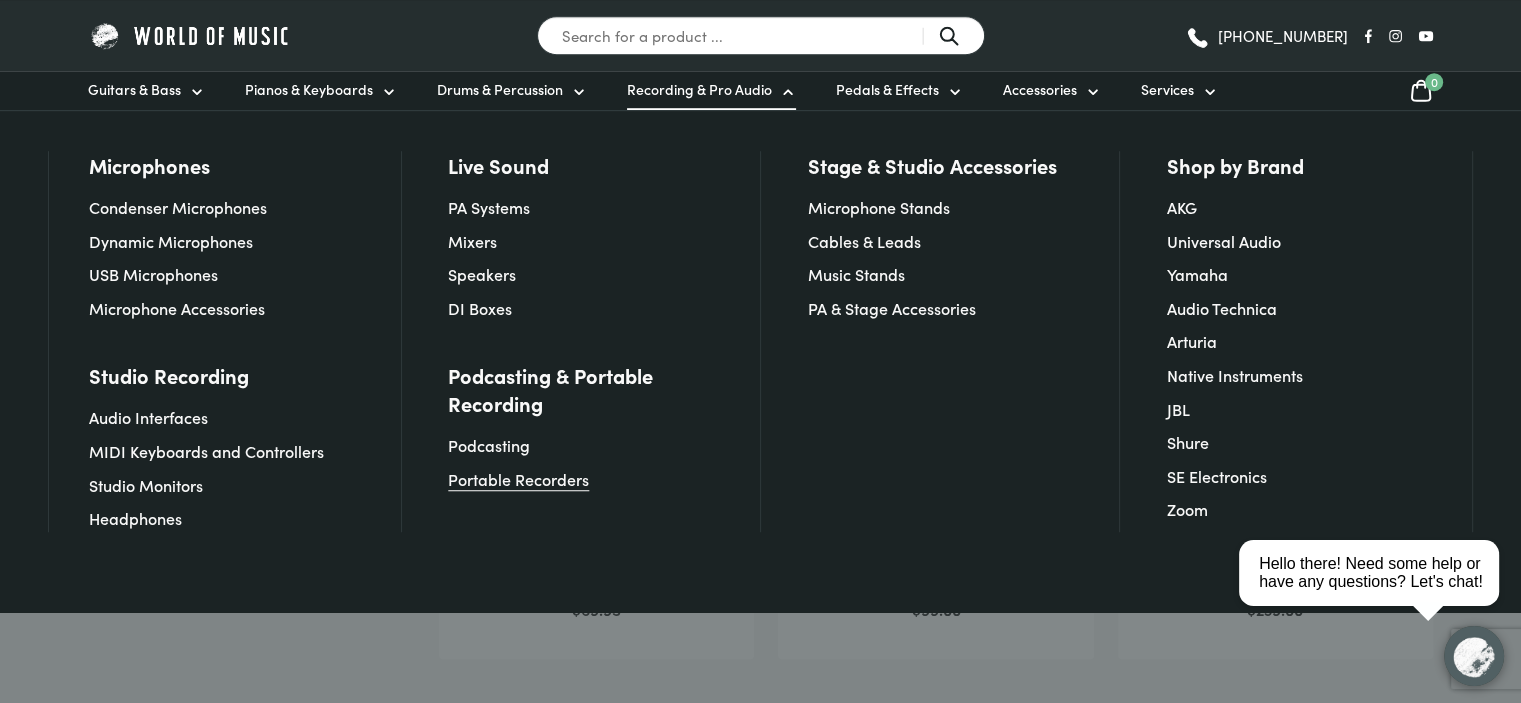 click on "Portable Recorders" at bounding box center (518, 479) 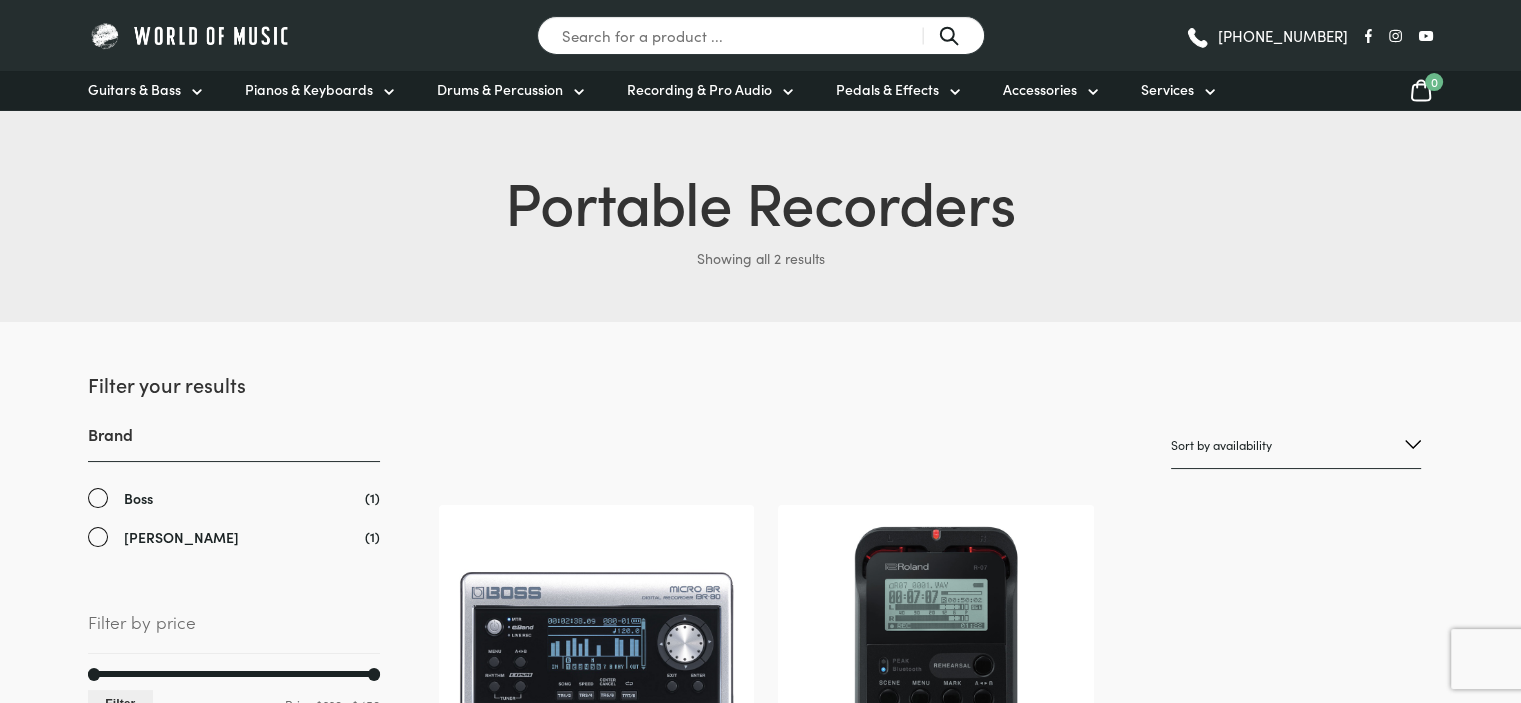 scroll, scrollTop: 0, scrollLeft: 0, axis: both 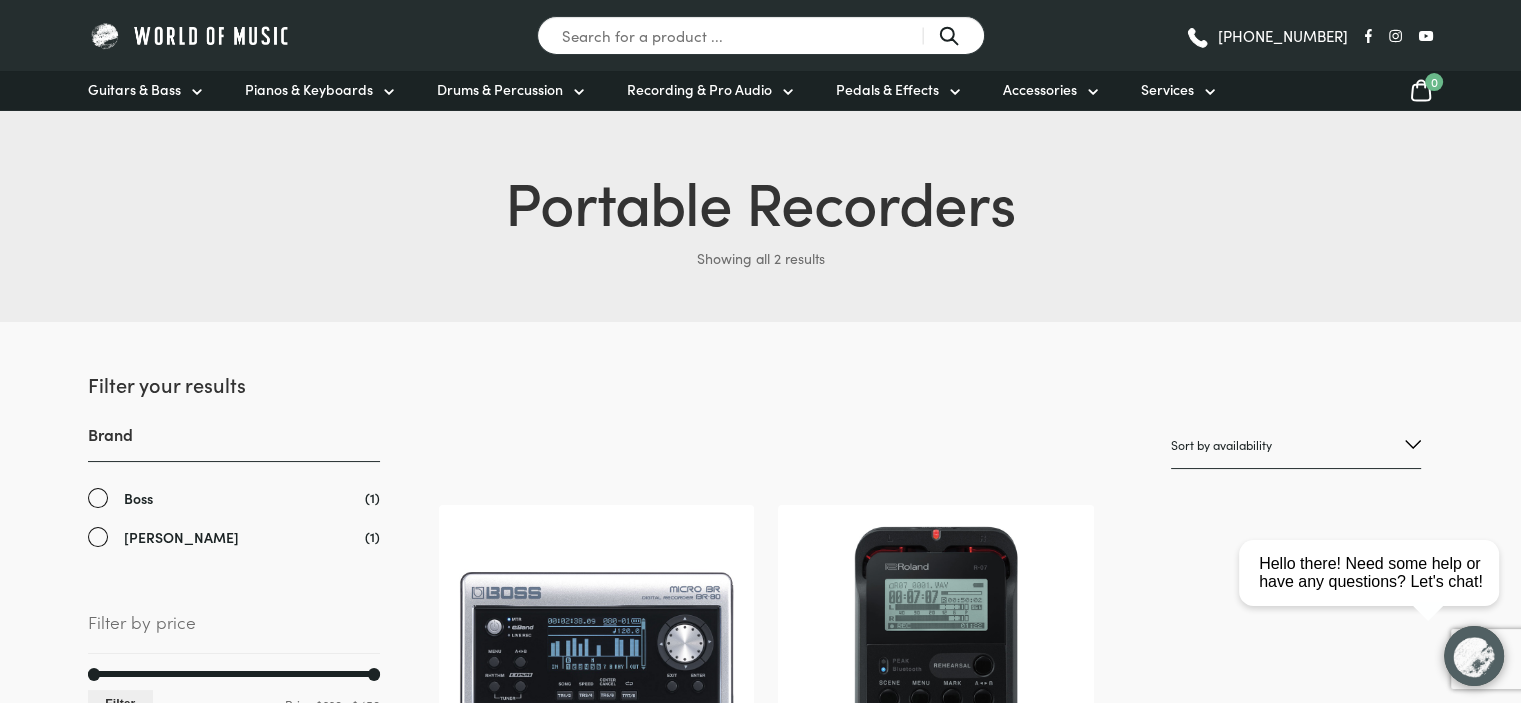 drag, startPoint x: 1534, startPoint y: 50, endPoint x: 1452, endPoint y: 10, distance: 91.235954 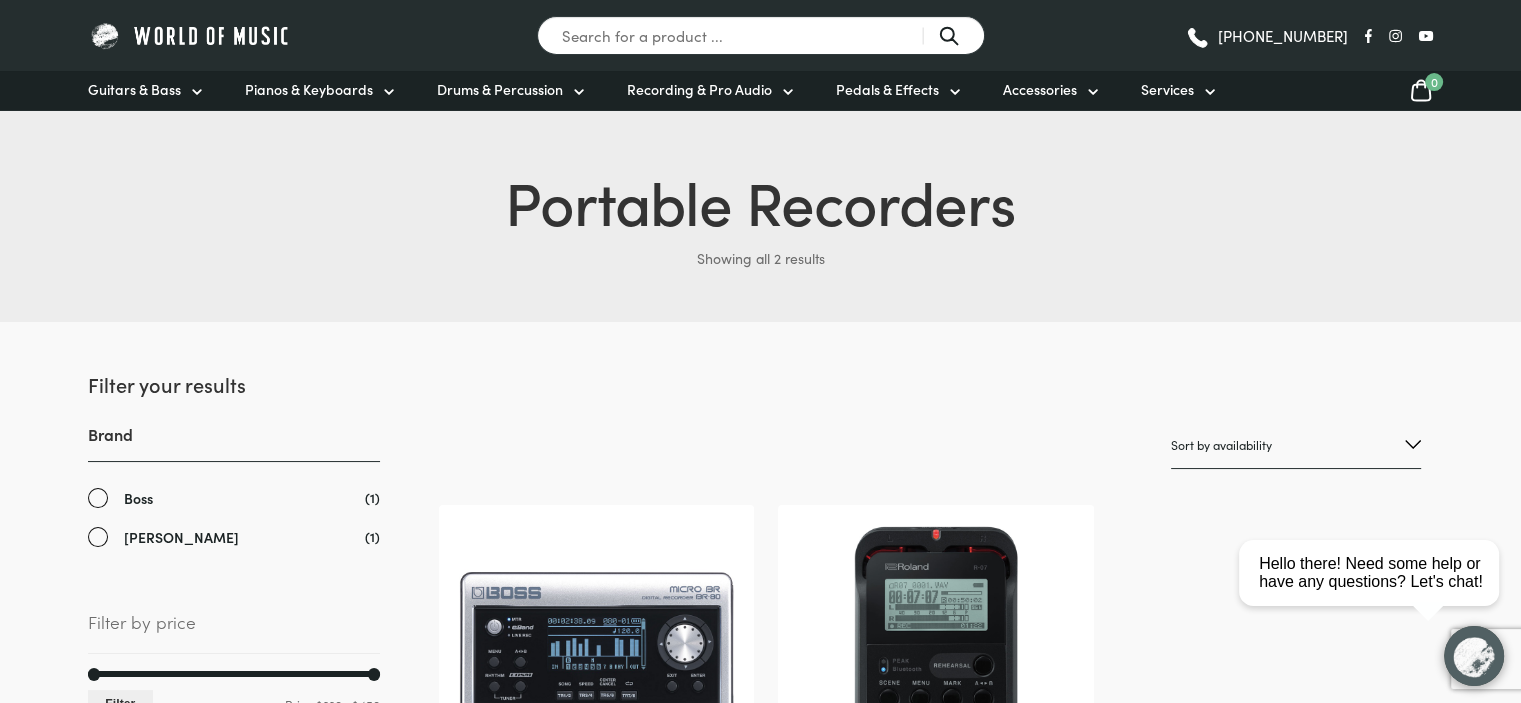 click 